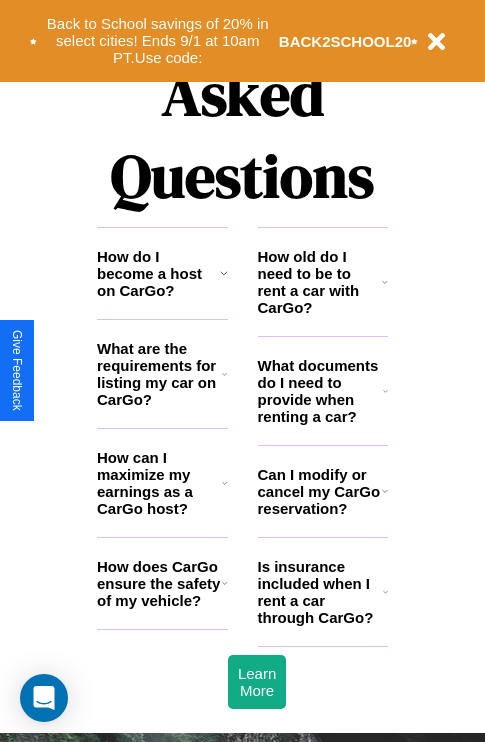 scroll, scrollTop: 2423, scrollLeft: 0, axis: vertical 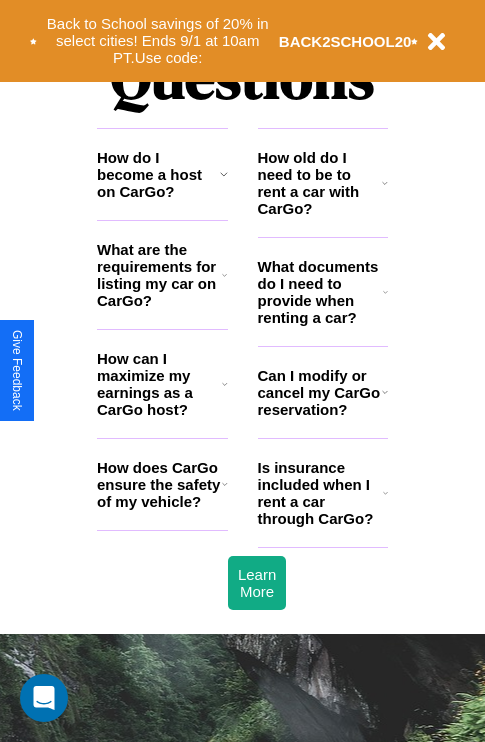 click 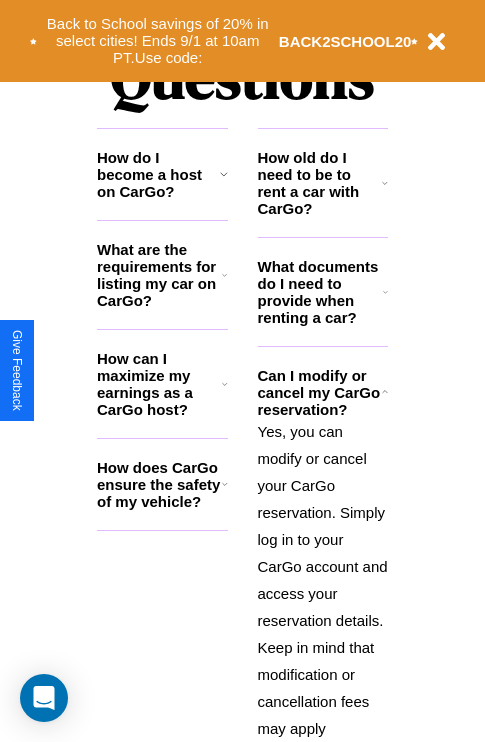 click on "How can I maximize my earnings as a CarGo host?" at bounding box center [159, 384] 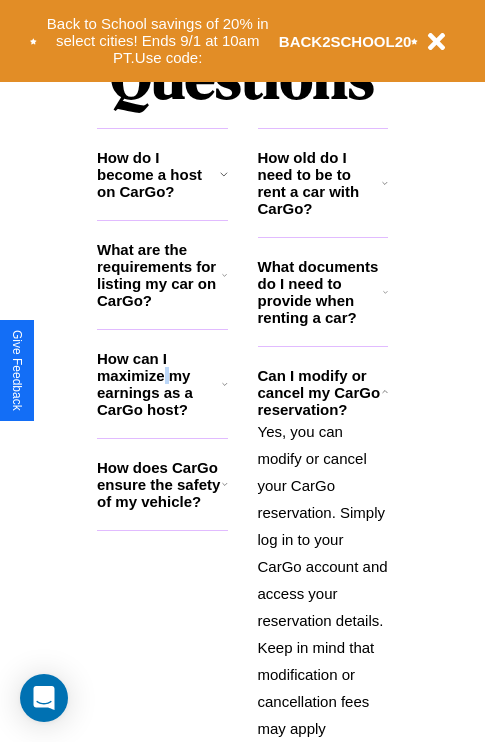 click on "How can I maximize my earnings as a CarGo host?" at bounding box center [159, 384] 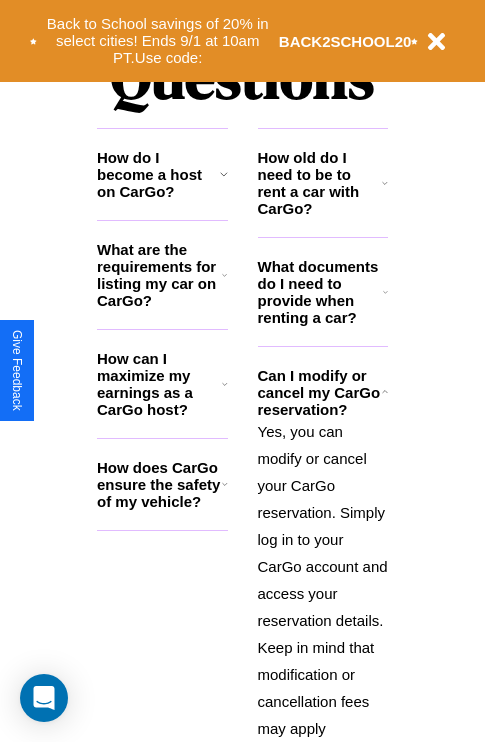 click 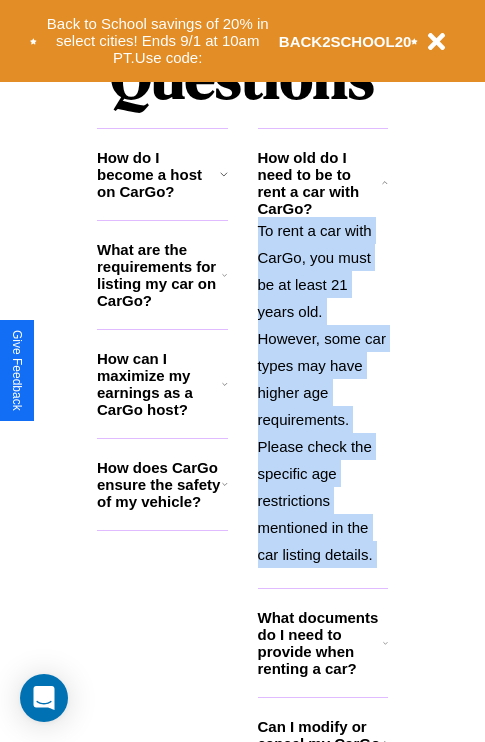 click on "To rent a car with CarGo, you must be at least 21 years old. However, some car types may have higher age requirements. Please check the specific age restrictions mentioned in the car listing details." at bounding box center [323, 392] 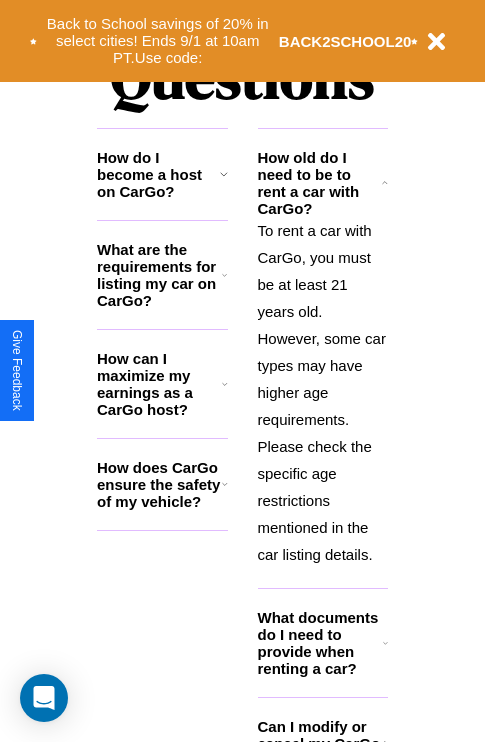 click on "How can I maximize my earnings as a CarGo host?" at bounding box center (159, 384) 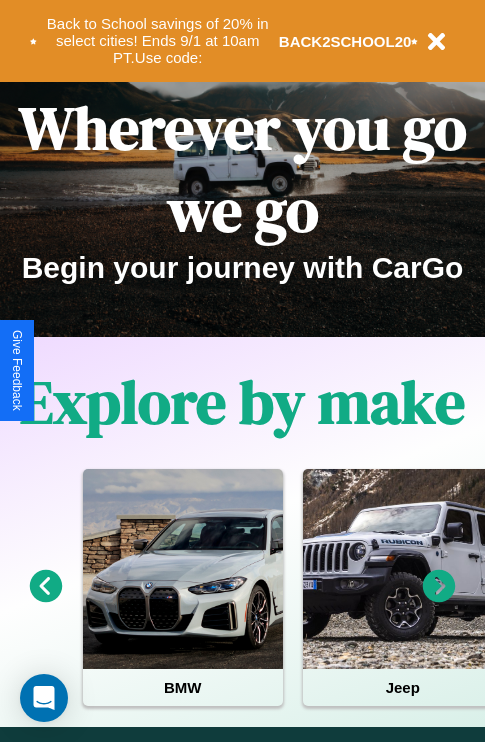 scroll, scrollTop: 0, scrollLeft: 0, axis: both 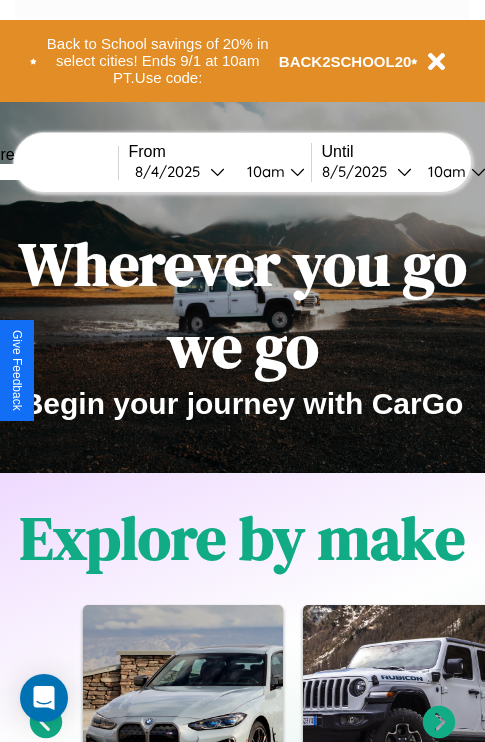 click at bounding box center [43, 172] 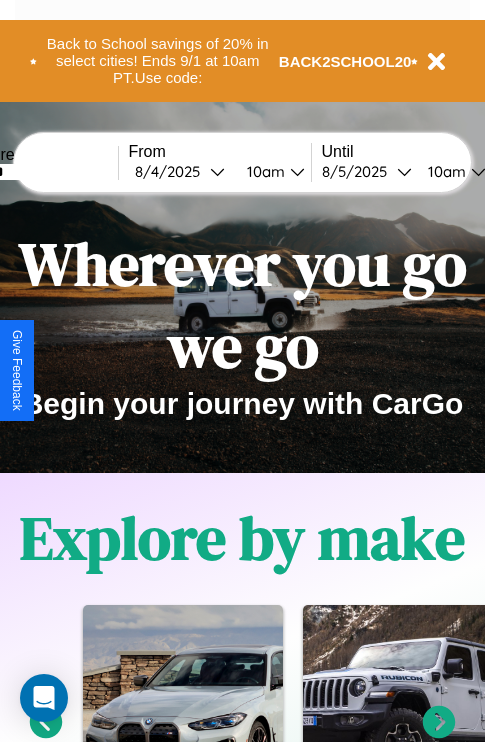 type on "******" 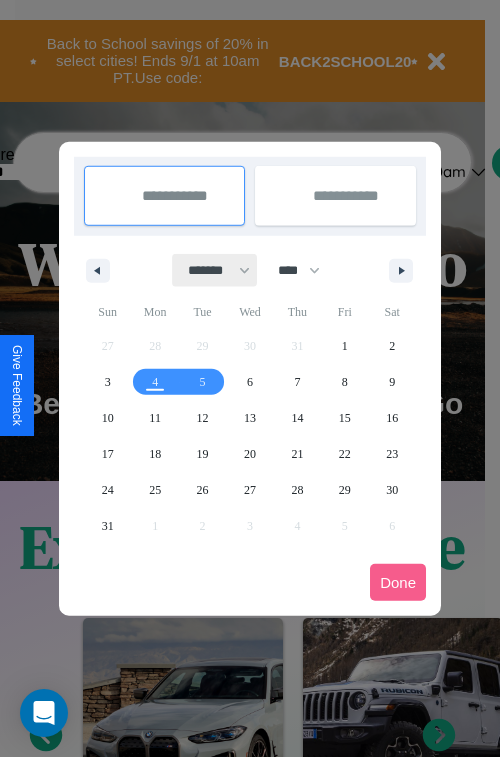 click on "******* ******** ***** ***** *** **** **** ****** ********* ******* ******** ********" at bounding box center [215, 270] 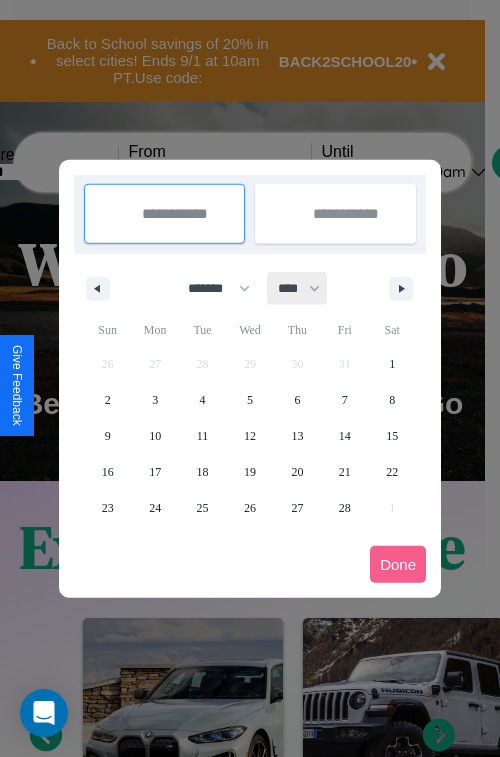 click on "**** **** **** **** **** **** **** **** **** **** **** **** **** **** **** **** **** **** **** **** **** **** **** **** **** **** **** **** **** **** **** **** **** **** **** **** **** **** **** **** **** **** **** **** **** **** **** **** **** **** **** **** **** **** **** **** **** **** **** **** **** **** **** **** **** **** **** **** **** **** **** **** **** **** **** **** **** **** **** **** **** **** **** **** **** **** **** **** **** **** **** **** **** **** **** **** **** **** **** **** **** **** **** **** **** **** **** **** **** **** **** **** **** **** **** **** **** **** **** **** ****" at bounding box center [298, 288] 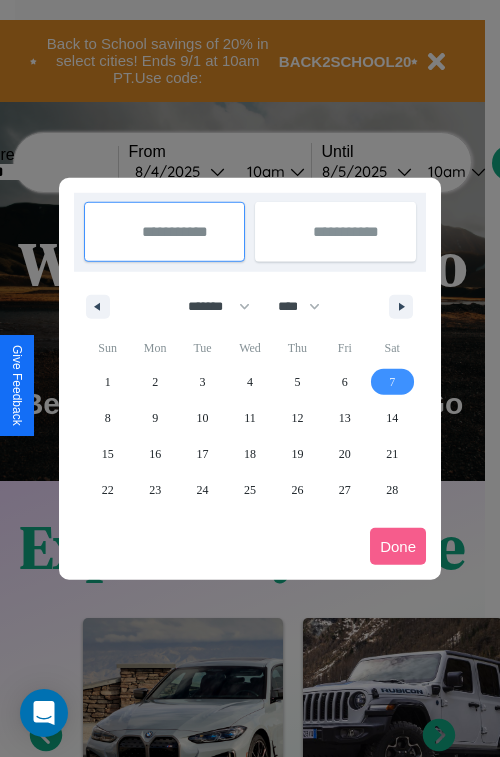 click on "7" at bounding box center (392, 382) 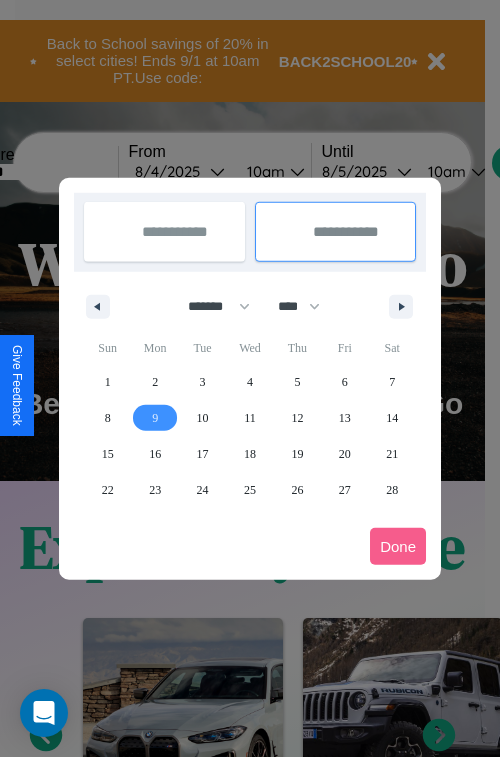 click on "9" at bounding box center (155, 418) 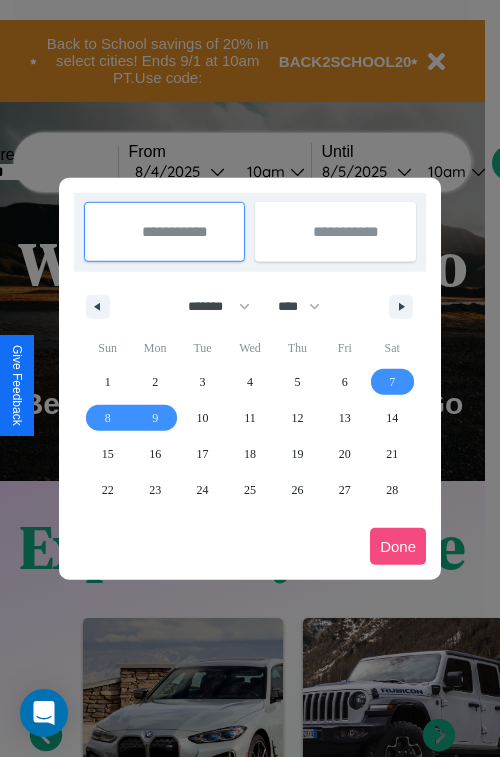 click on "Done" at bounding box center (398, 546) 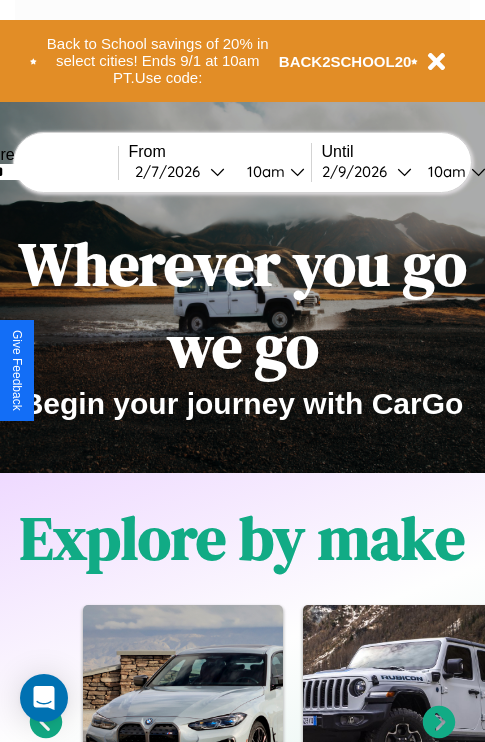 scroll, scrollTop: 0, scrollLeft: 68, axis: horizontal 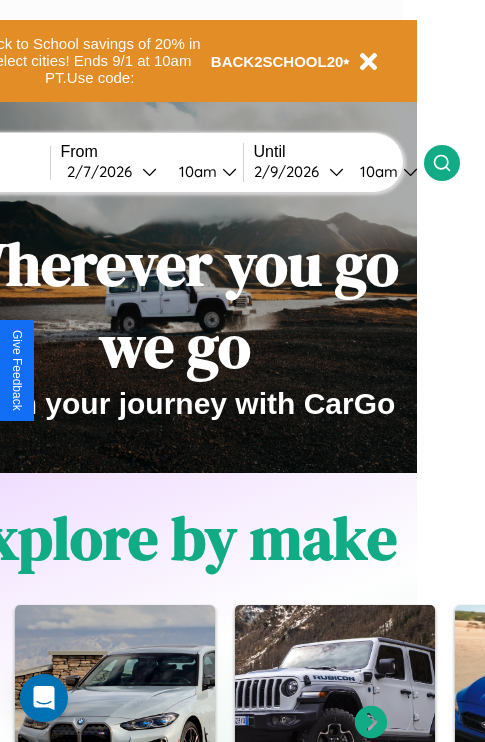 click 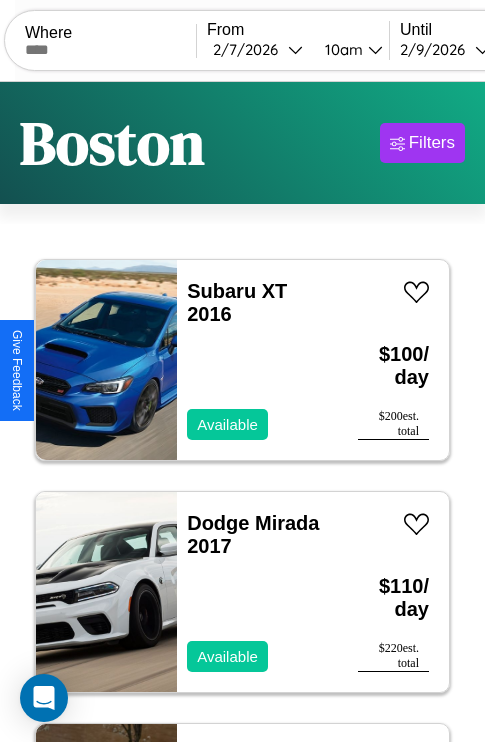 scroll, scrollTop: 66, scrollLeft: 0, axis: vertical 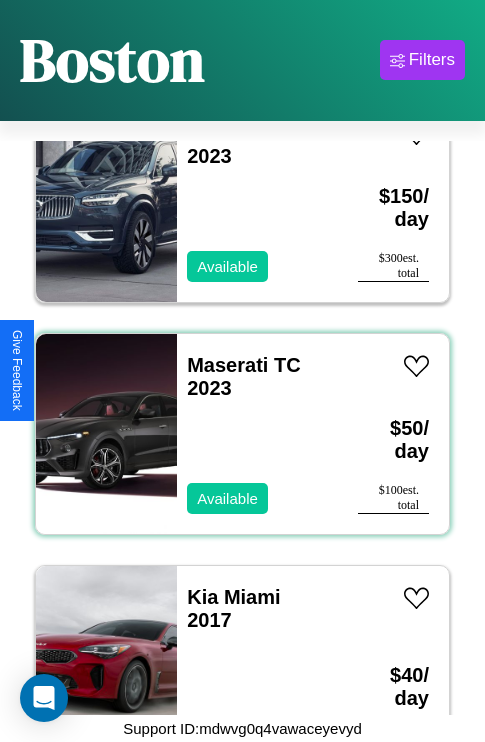 click on "Maserati   TC   2023 Available" at bounding box center [257, 434] 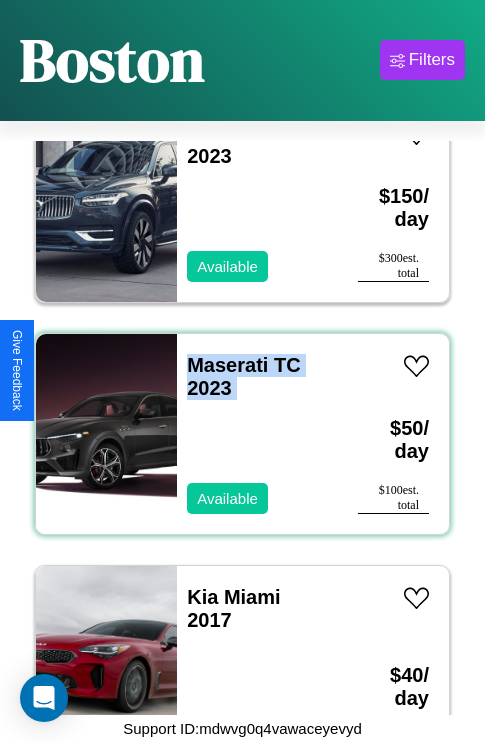 click on "Maserati   TC   2023 Available" at bounding box center (257, 434) 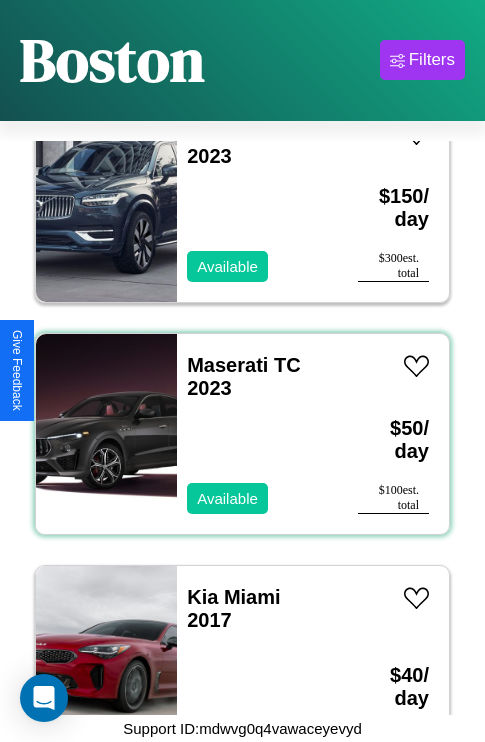 click on "Maserati   TC   2023 Available" at bounding box center (257, 434) 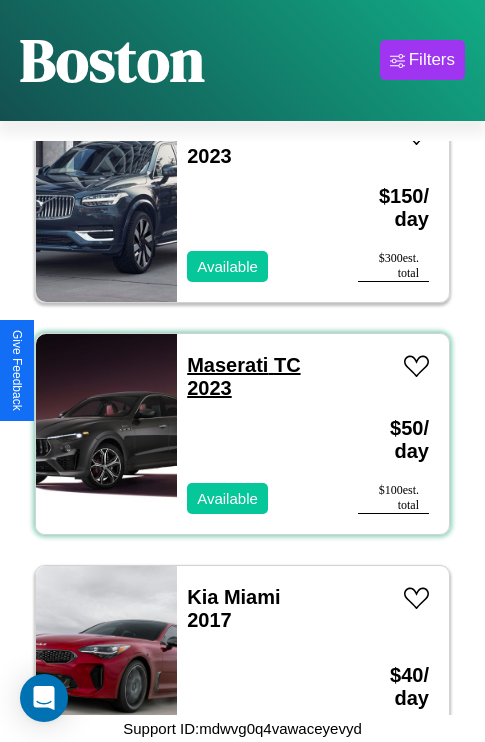 click on "Maserati   TC   2023" at bounding box center [243, 376] 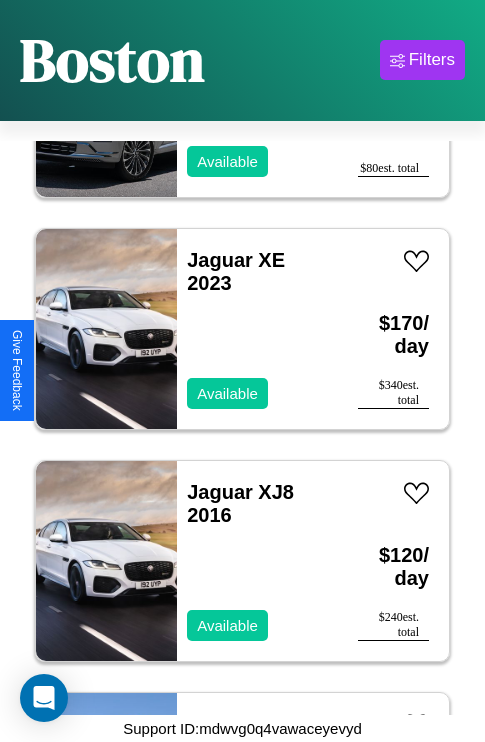 scroll, scrollTop: 4251, scrollLeft: 0, axis: vertical 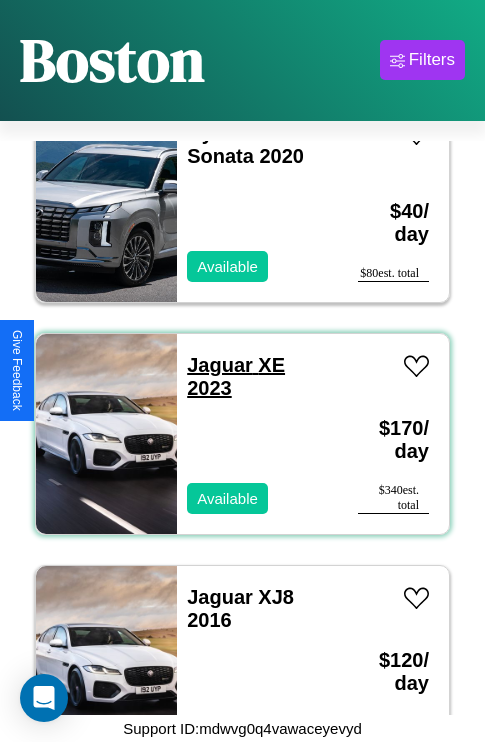 click on "Jaguar   XE   2023" at bounding box center (236, 376) 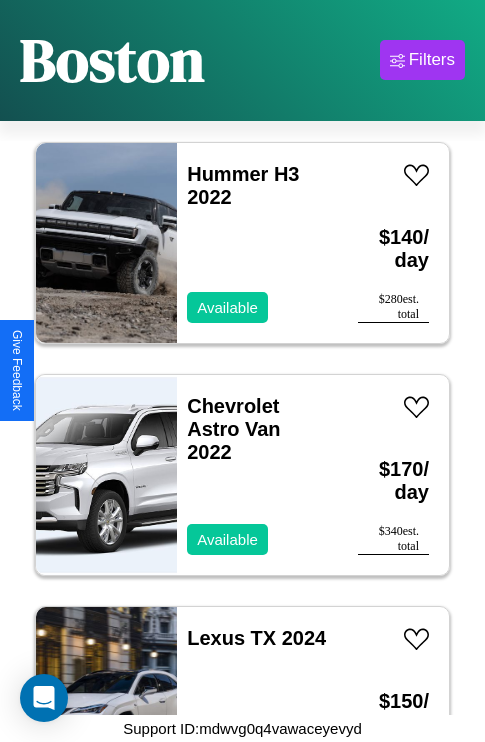 scroll, scrollTop: 6571, scrollLeft: 0, axis: vertical 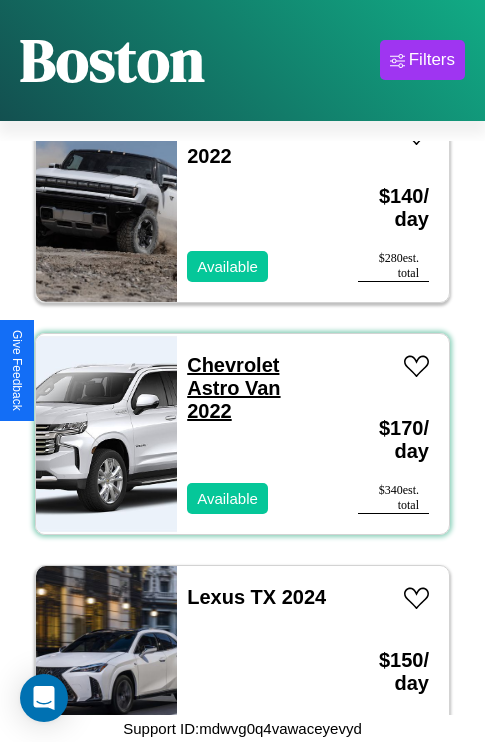 click on "Chevrolet   Astro Van   2022" at bounding box center (233, 388) 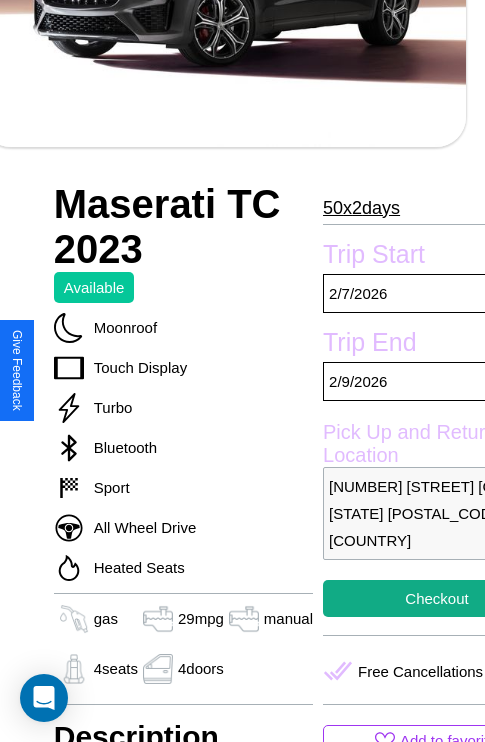 scroll, scrollTop: 734, scrollLeft: 48, axis: both 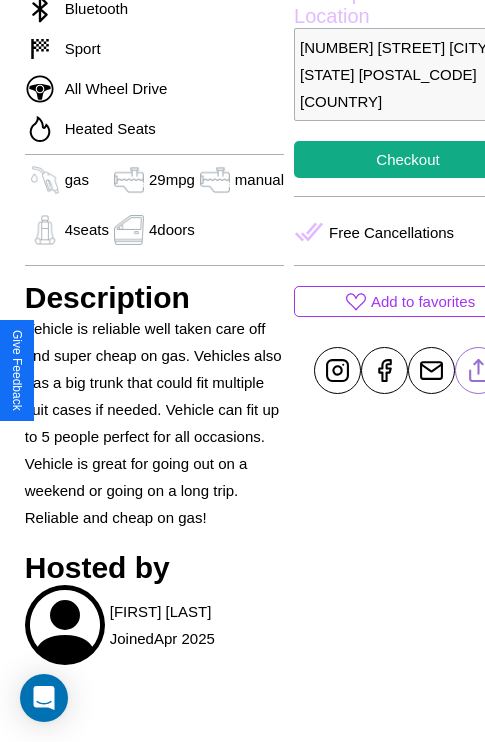 click 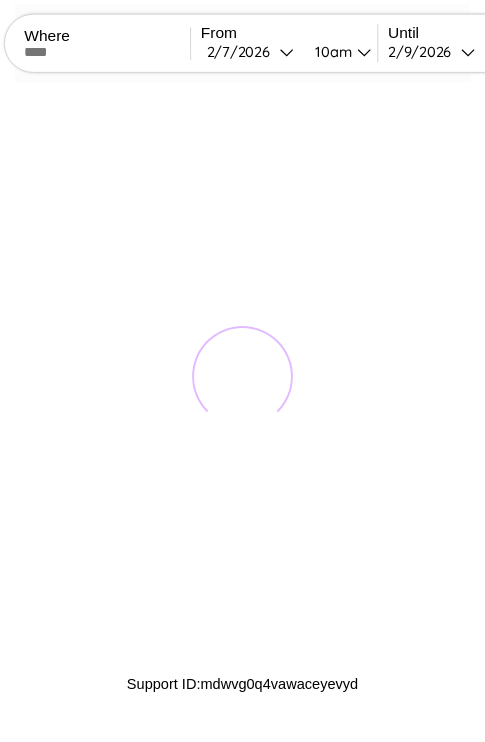 scroll, scrollTop: 0, scrollLeft: 0, axis: both 